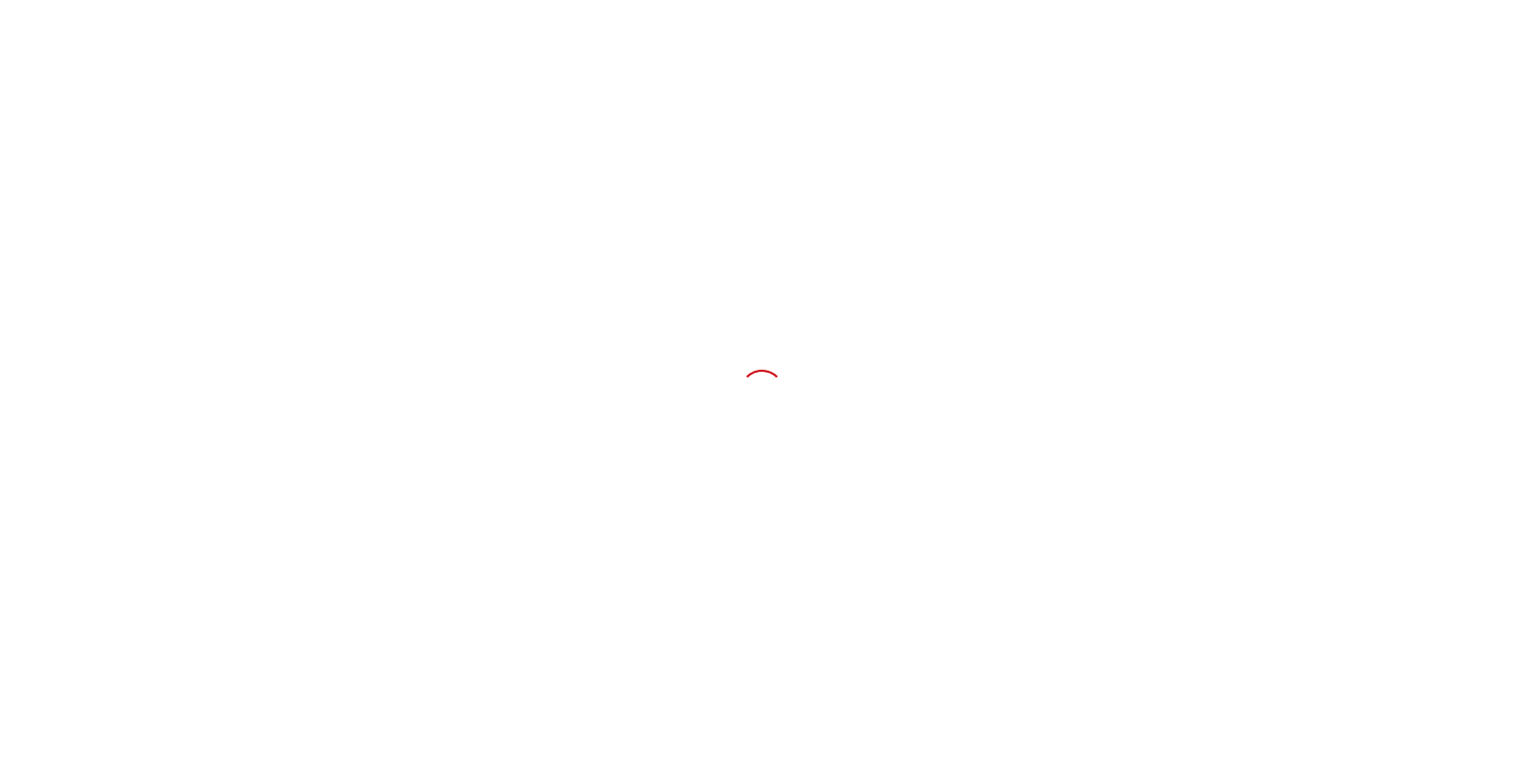 scroll, scrollTop: 0, scrollLeft: 0, axis: both 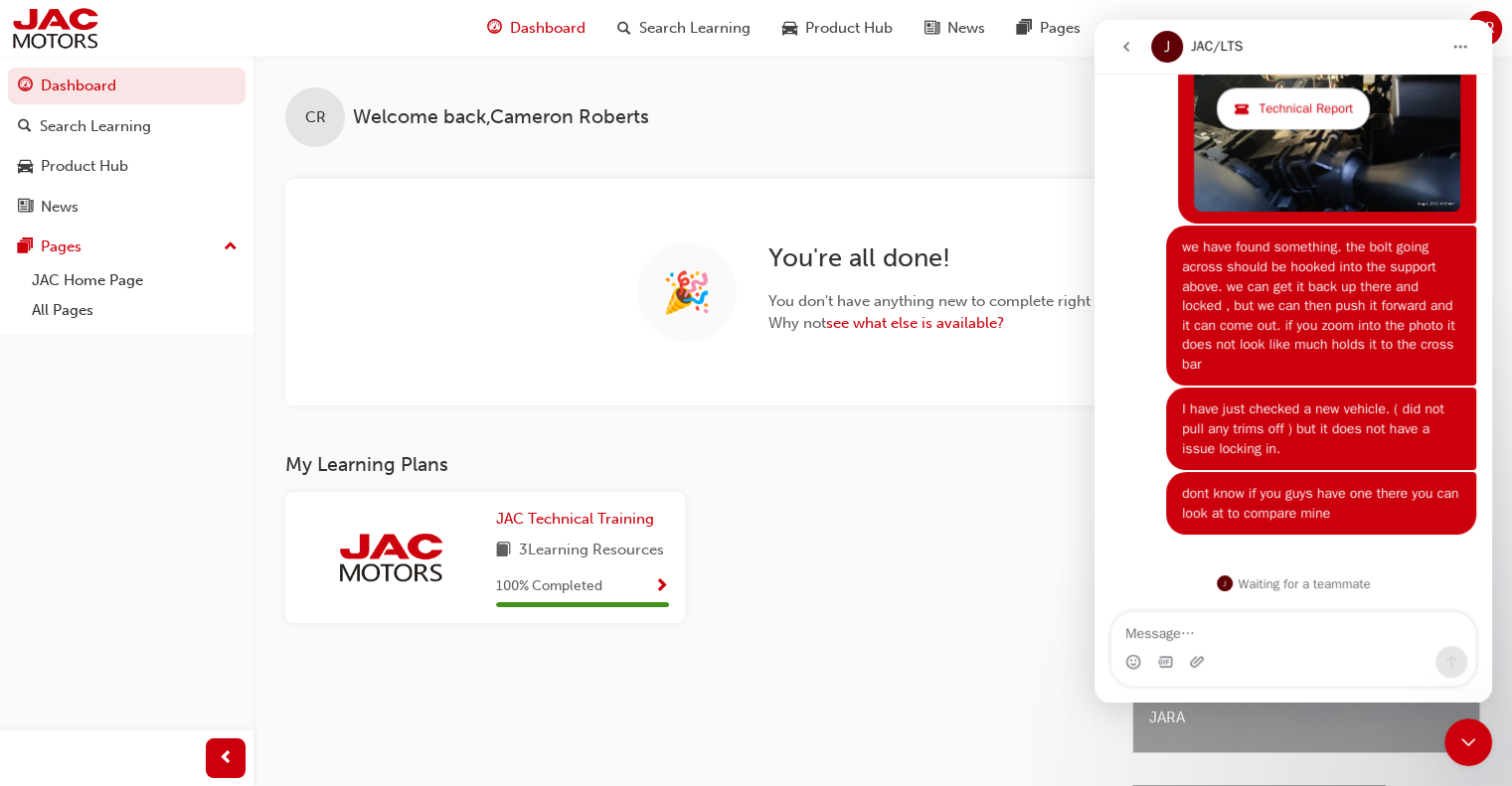 click on "JAC Technical Training 3  Learning Resources 100 % Completed" at bounding box center (693, 565) 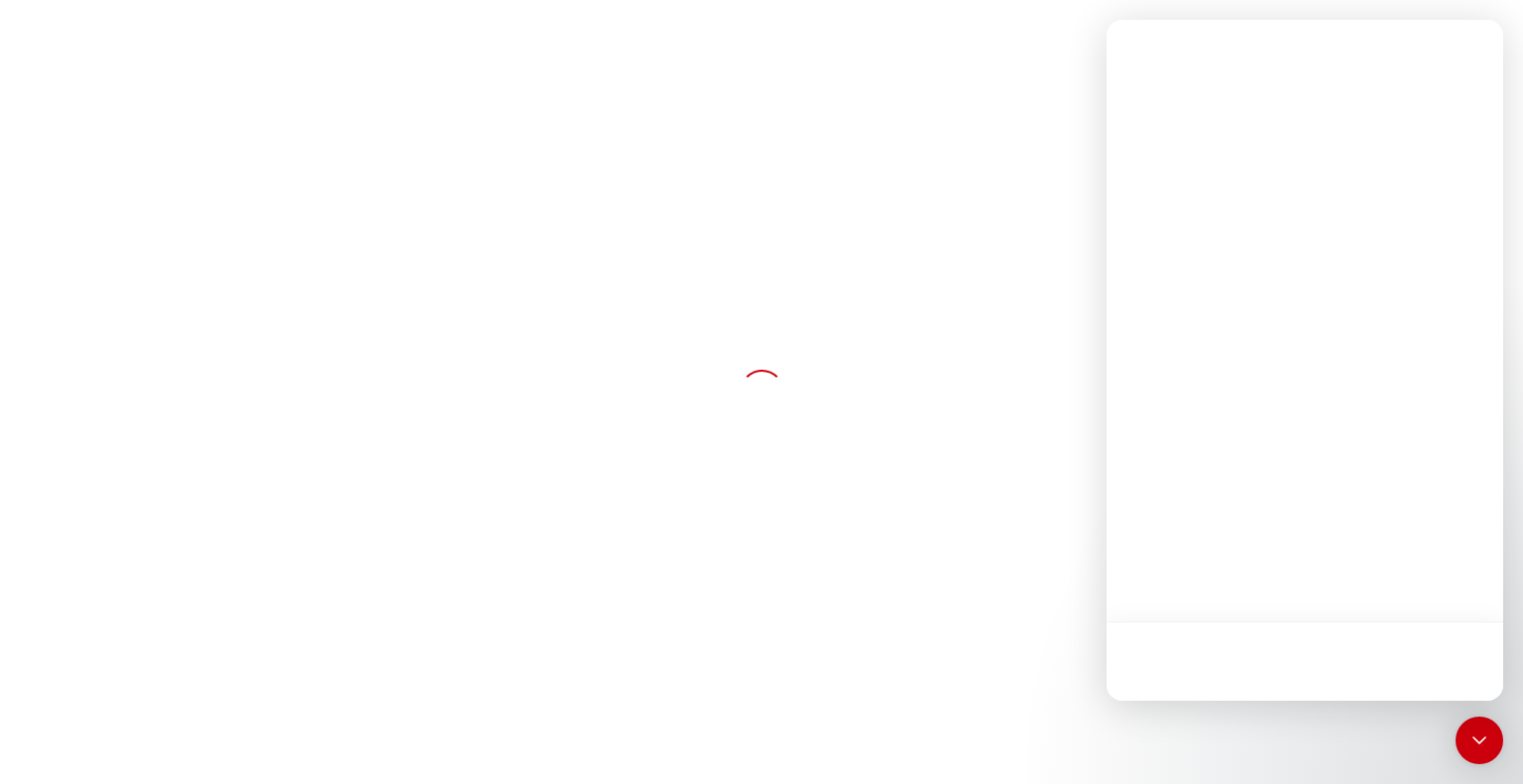 scroll, scrollTop: 0, scrollLeft: 0, axis: both 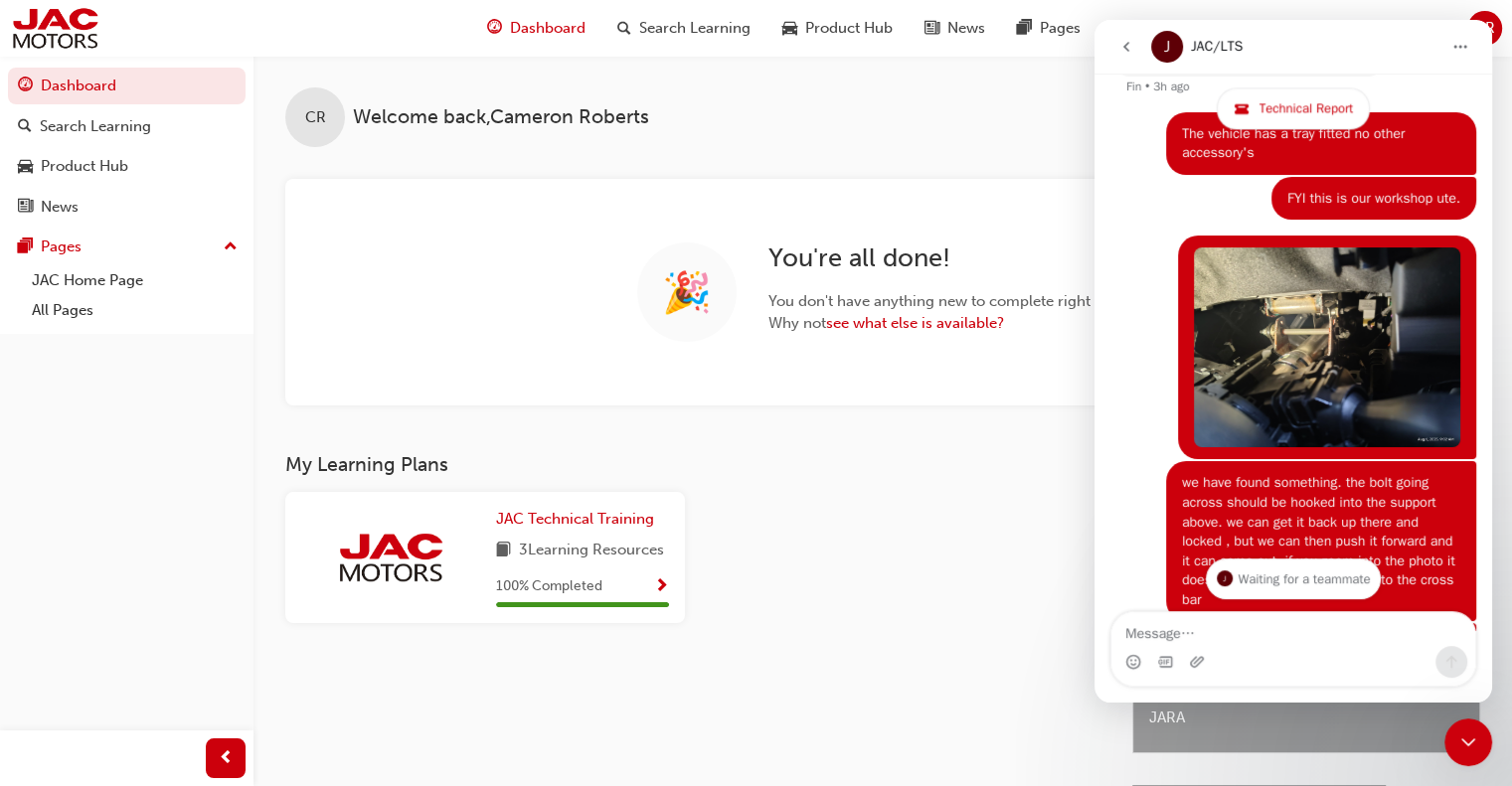 click at bounding box center (1327, 347) 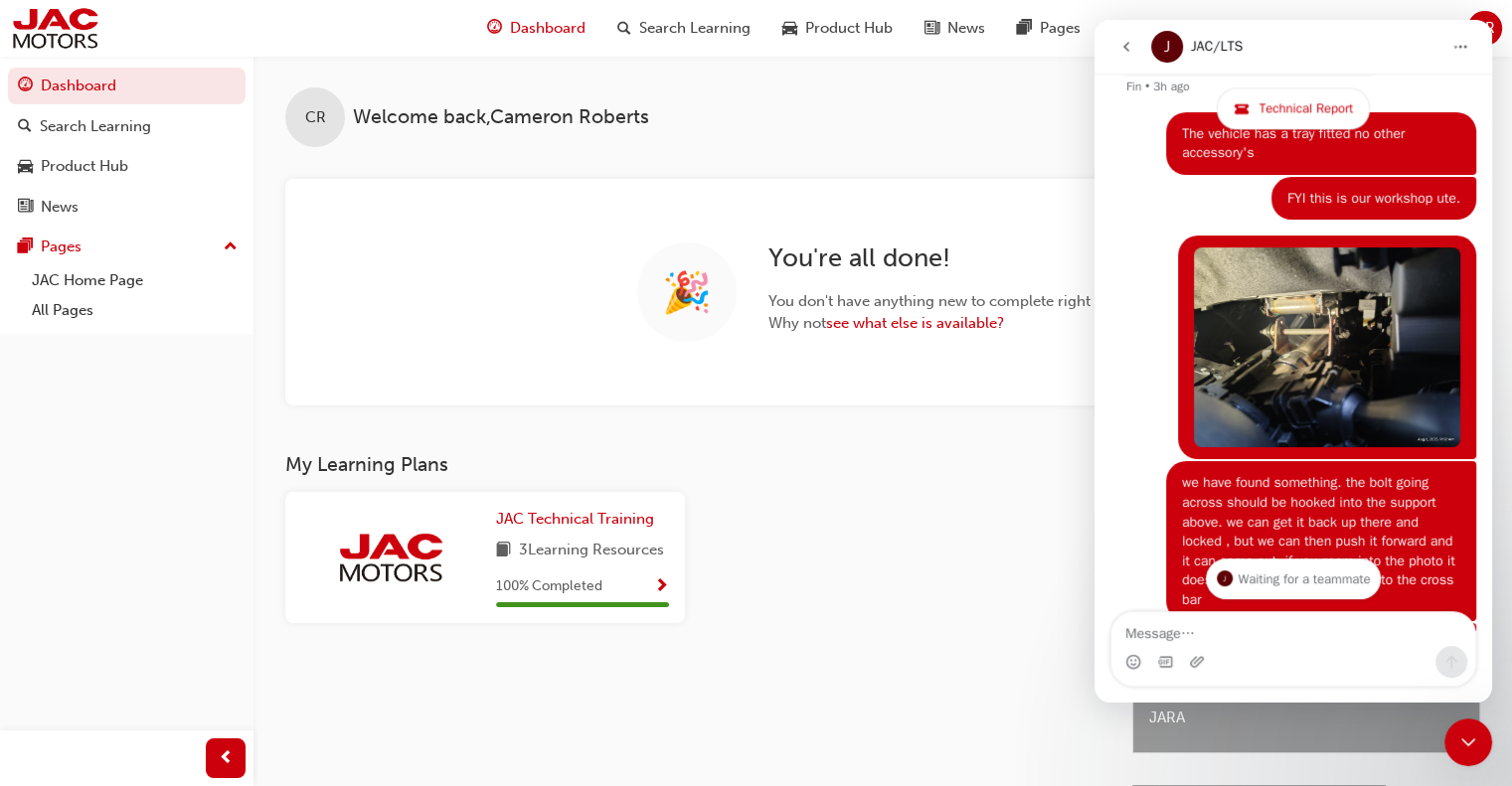 scroll, scrollTop: 0, scrollLeft: 0, axis: both 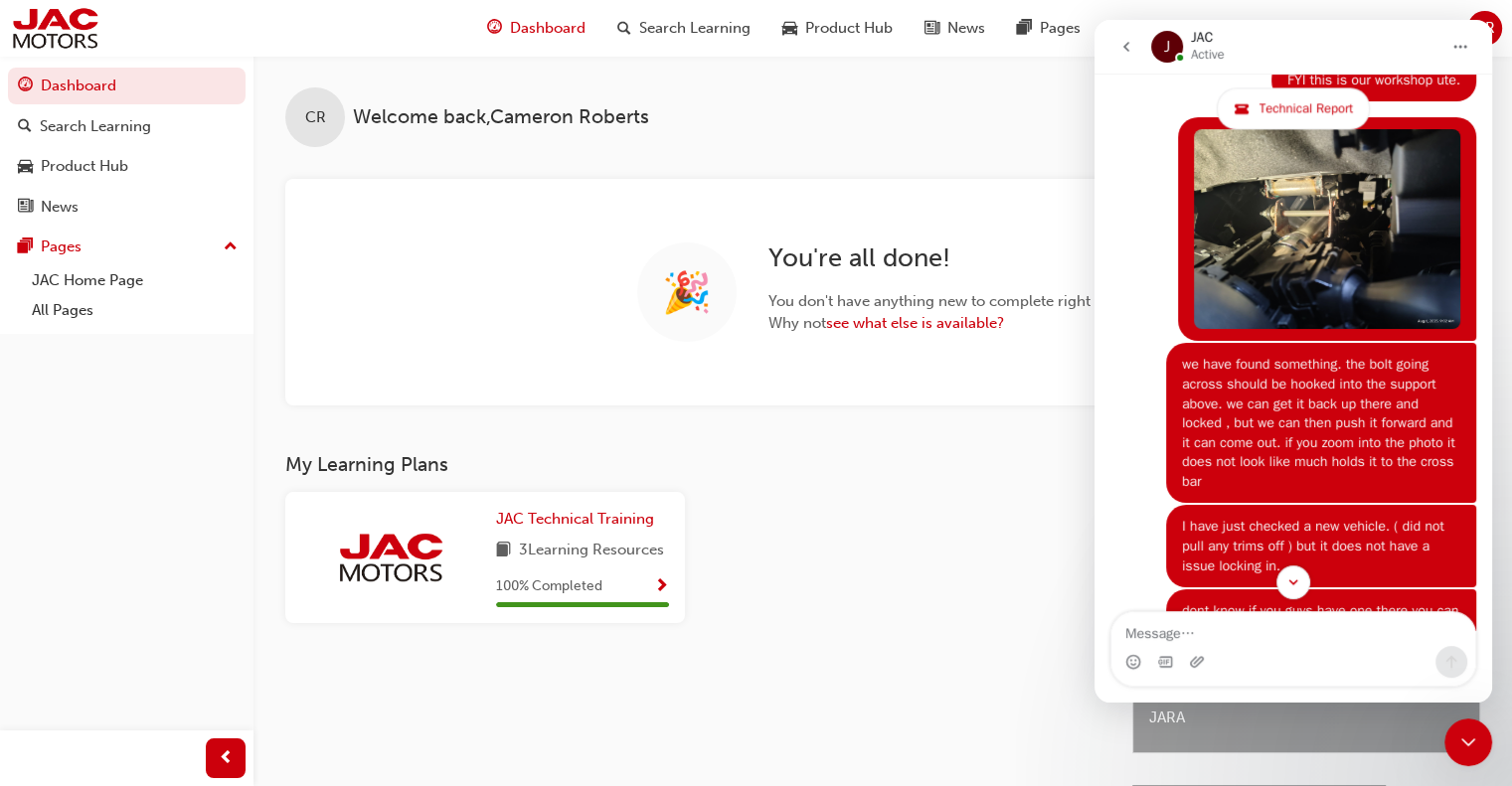 click on "we have found something. the bolt going across should be hooked into the support above. we can get it back up there and locked , but we can then push it forward and it can come out. if you zoom into the photo it does not look like much holds it to the cross bar [FIRST] • 2h ago" at bounding box center (1293, 423) 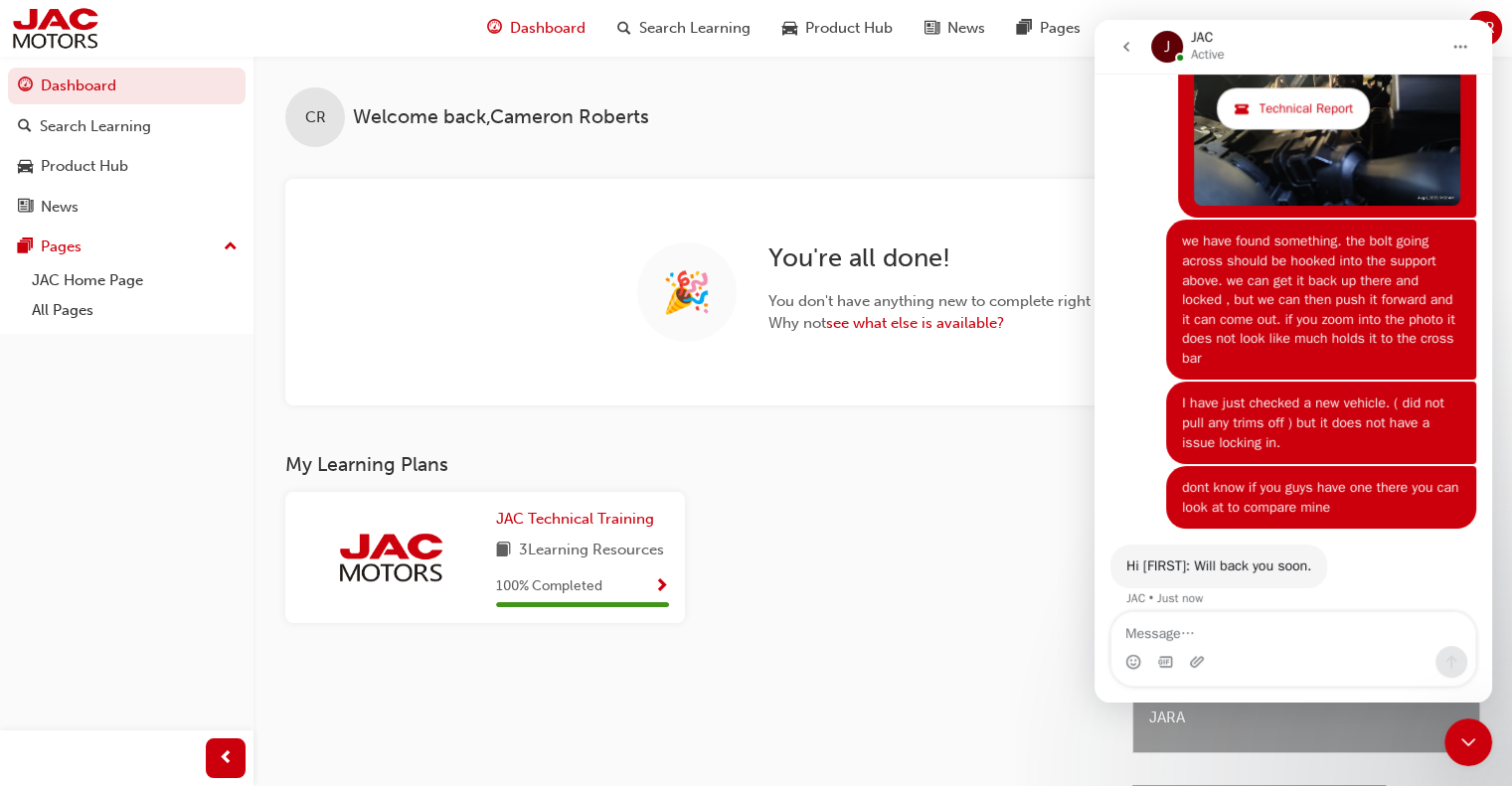 scroll, scrollTop: 2985, scrollLeft: 0, axis: vertical 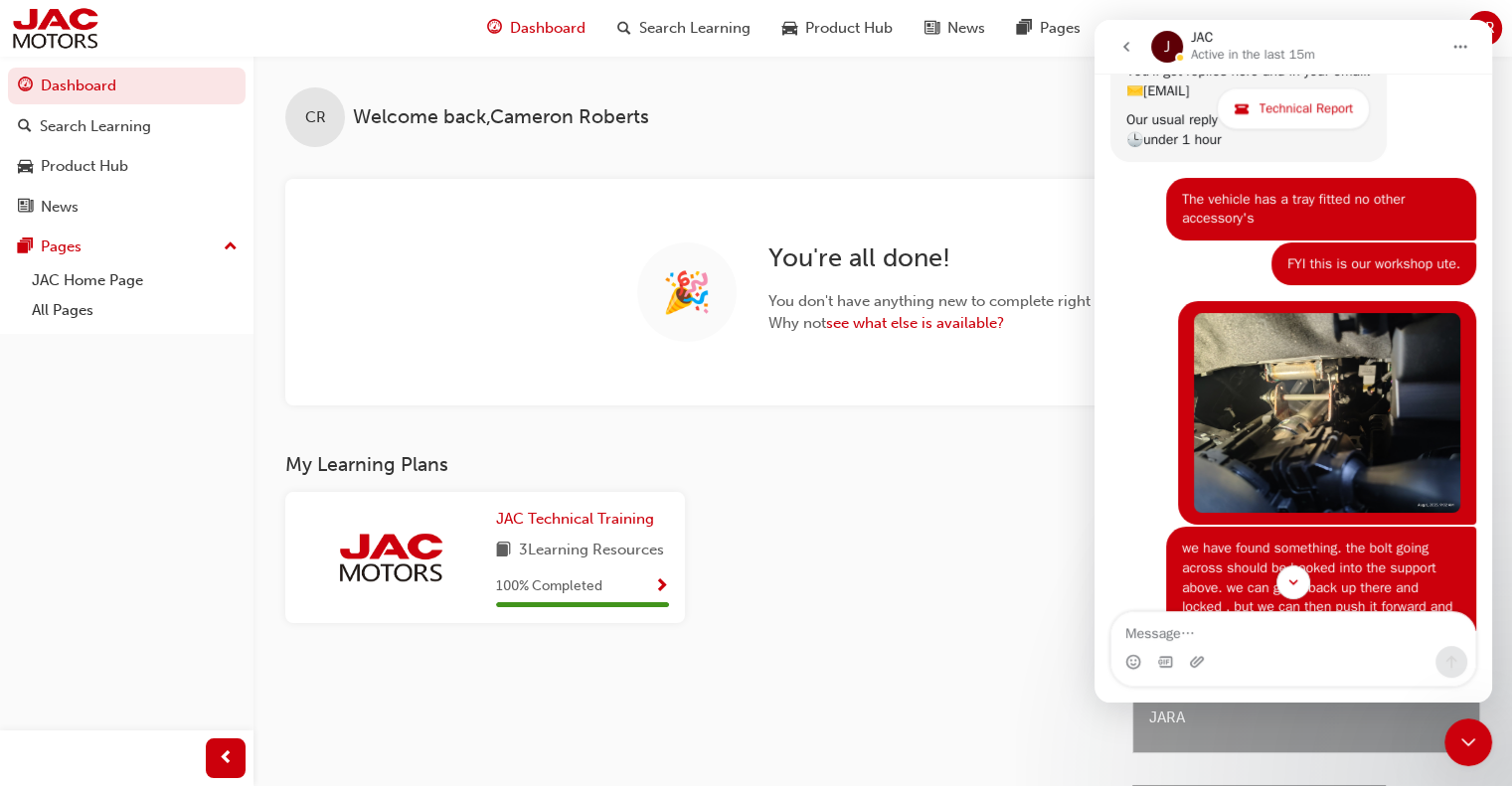click at bounding box center (1327, 412) 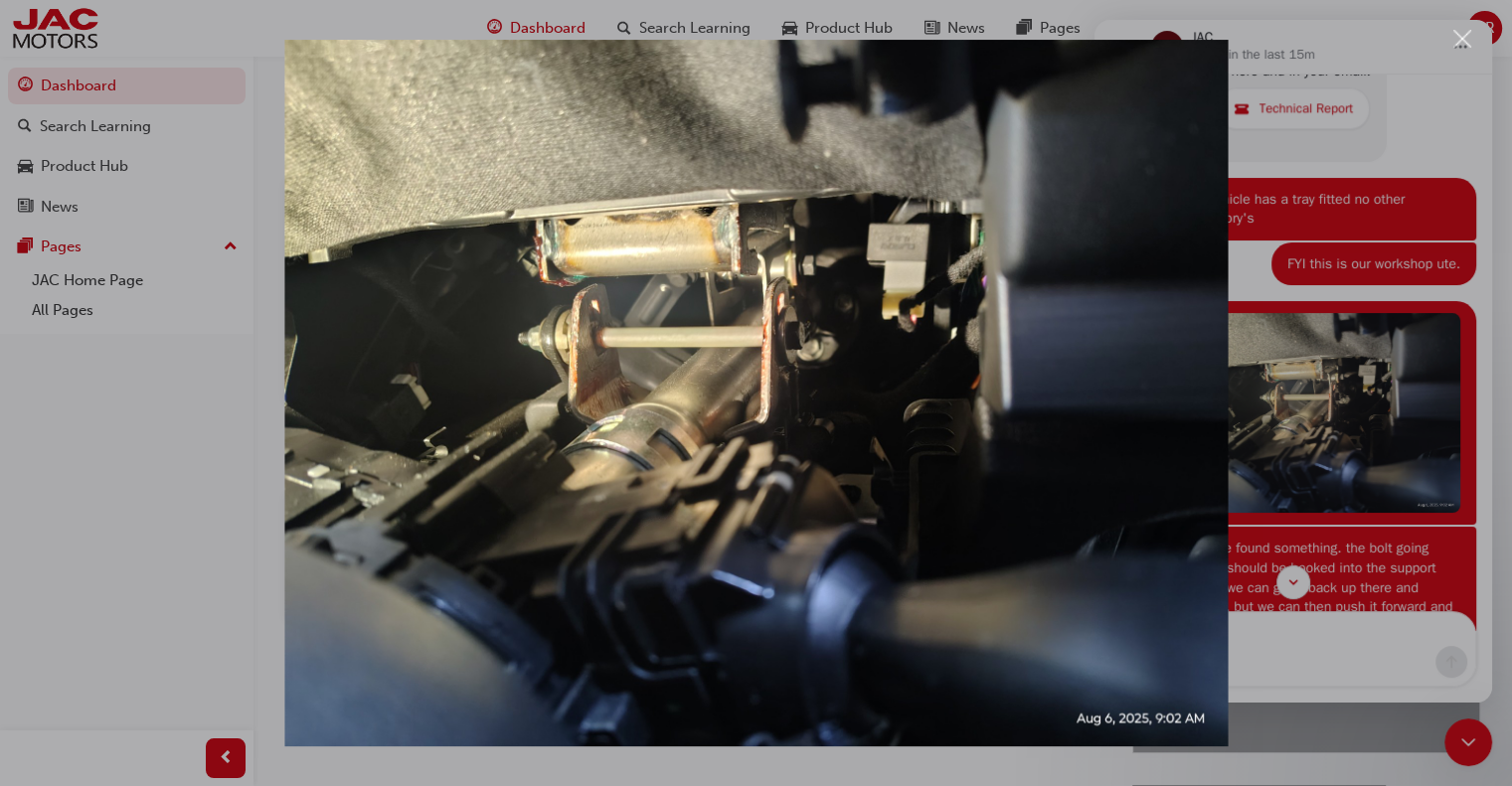 scroll, scrollTop: 0, scrollLeft: 0, axis: both 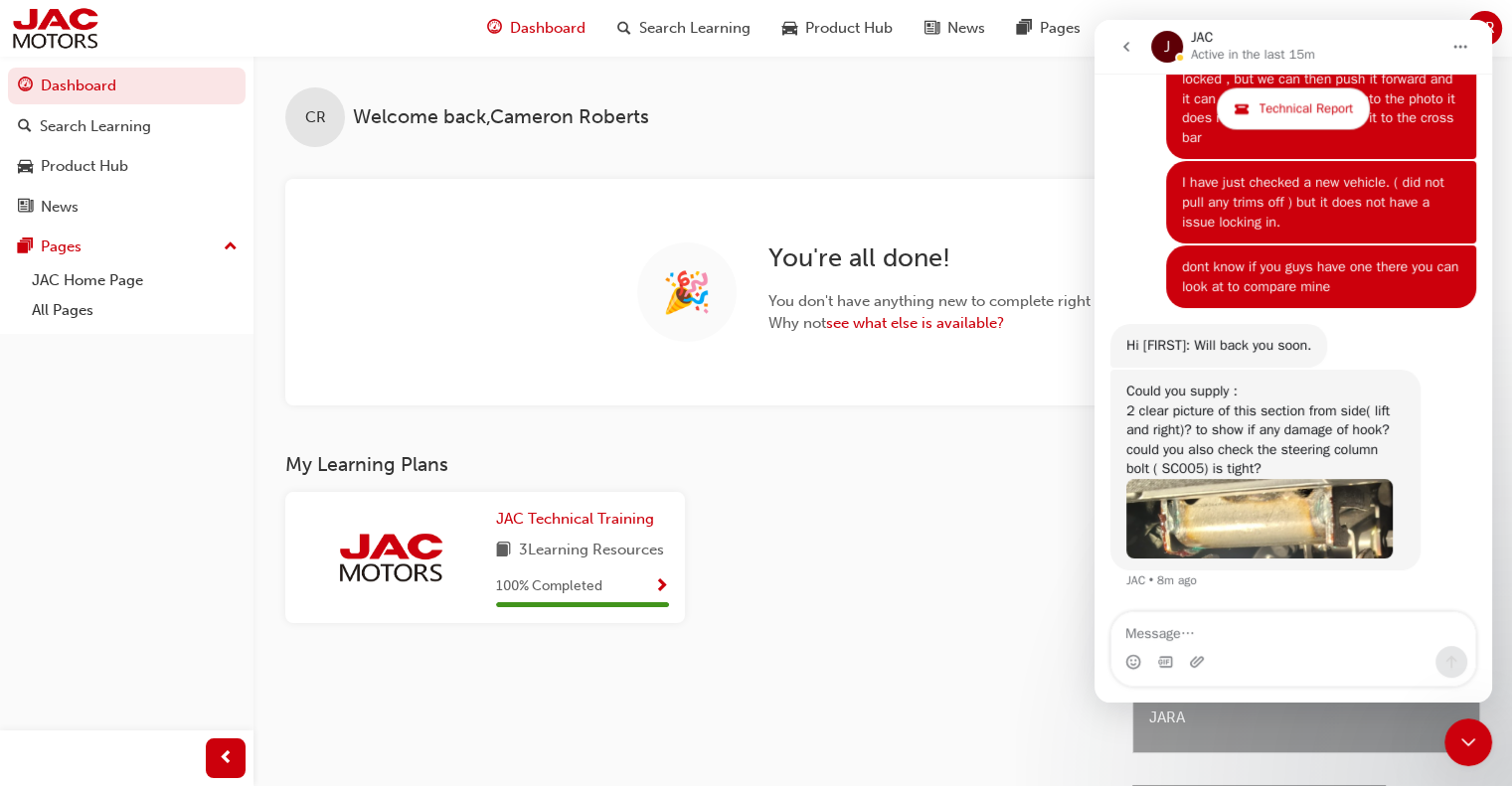 click at bounding box center (1260, 519) 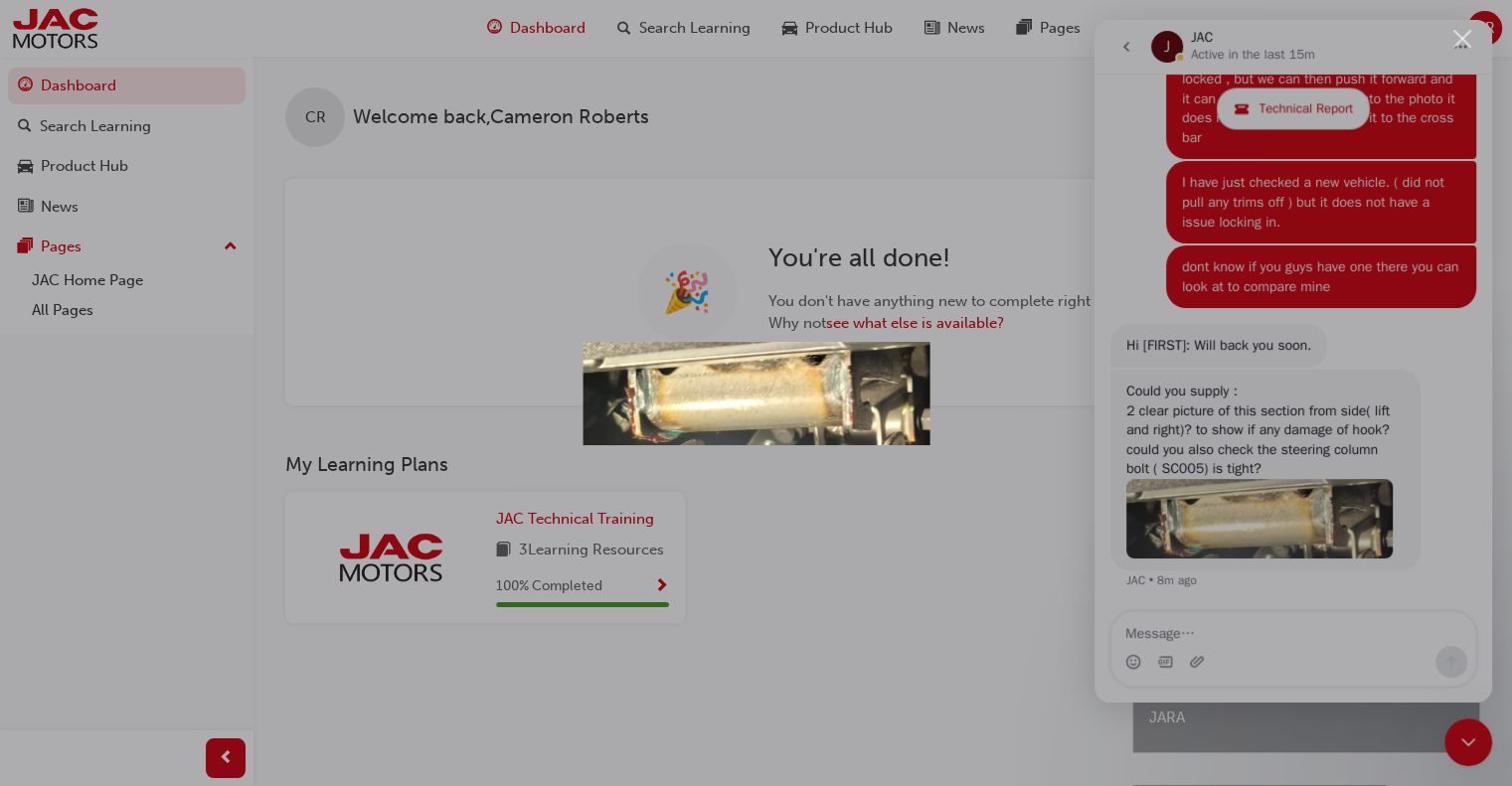 scroll, scrollTop: 0, scrollLeft: 0, axis: both 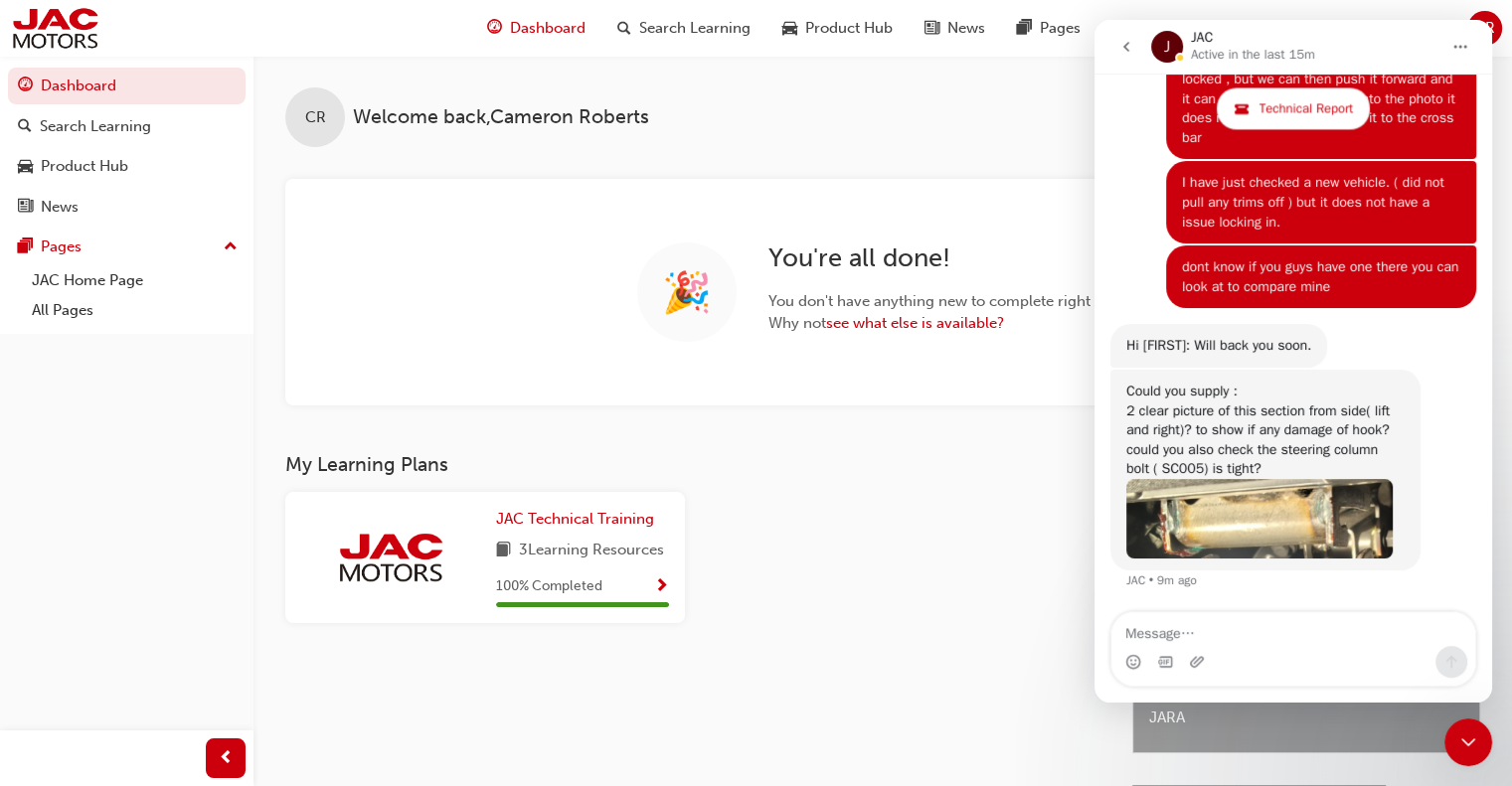 click at bounding box center (1260, 519) 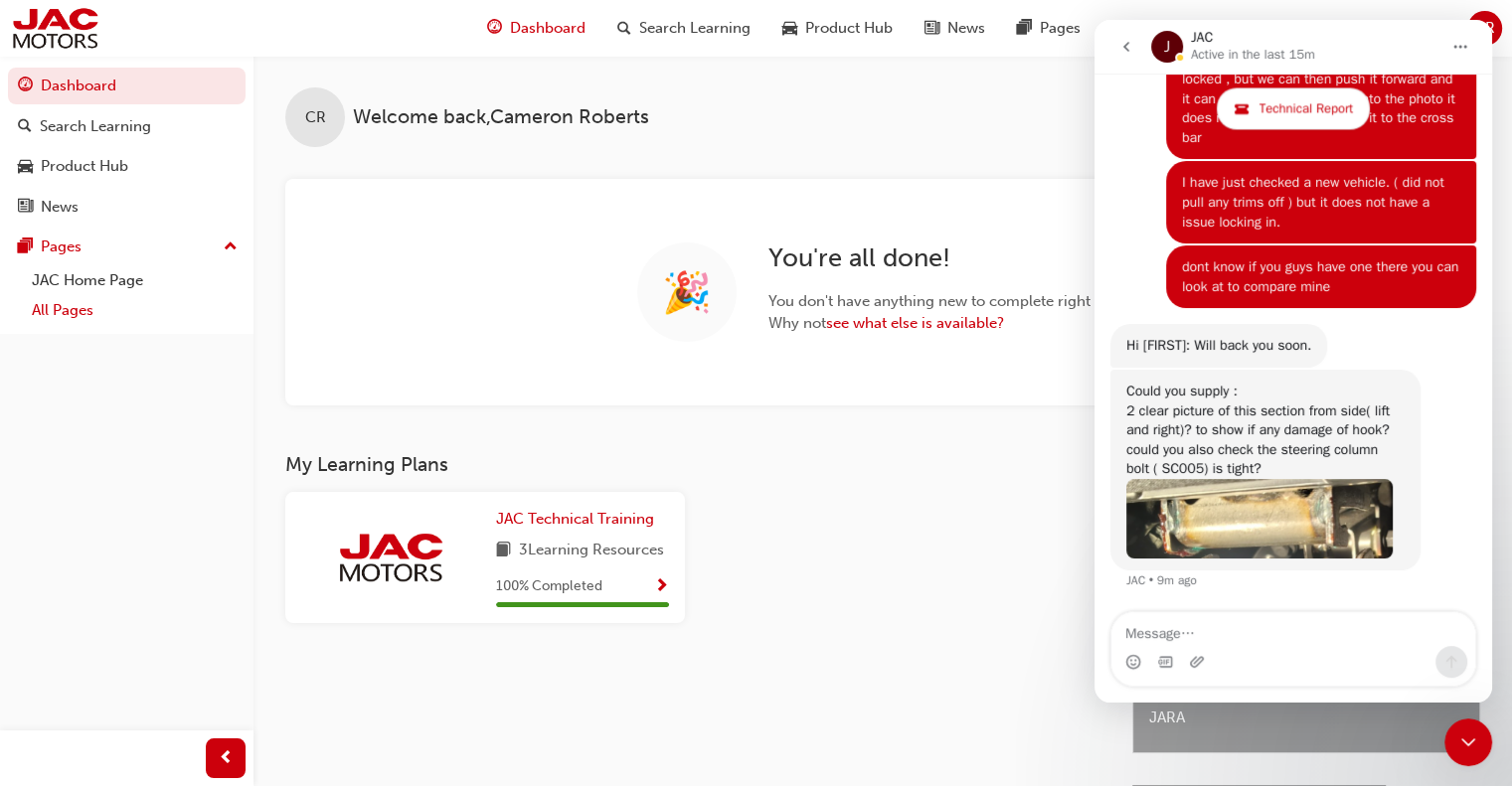 click on "All Pages" at bounding box center [134, 310] 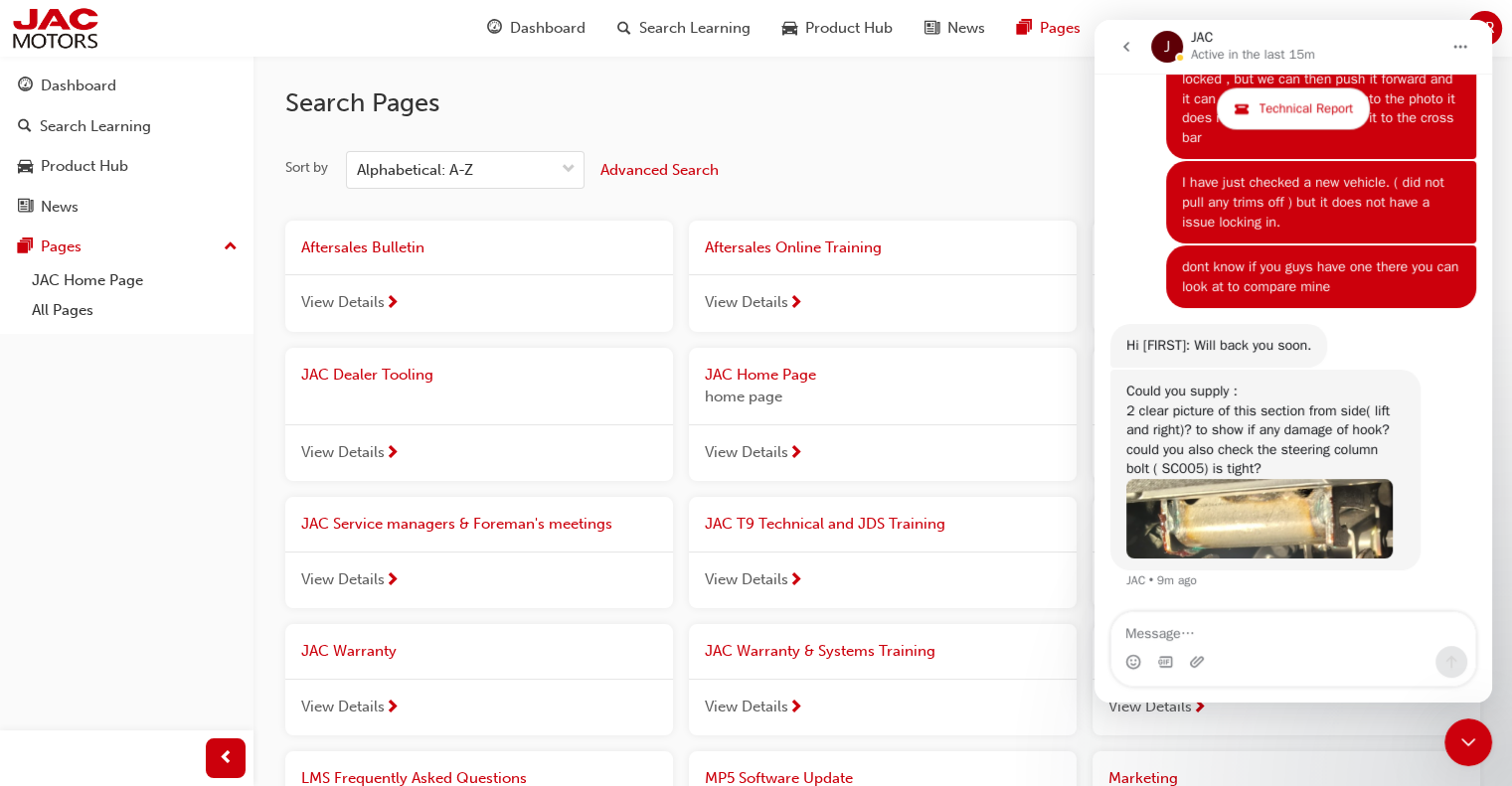 click on "Search Pages Sort by Alphabetical: A-Z Advanced Search Aftersales Bulletin View Details Aftersales Online Training View Details Customer Vehicle Handover Checklist View Details JAC Dealer Tooling View Details JAC Home Page home page View Details JAC Motors Aftersales Excellence View Details JAC Service managers & Foreman's meetings View Details JAC T9 Technical and JDS Training View Details JAC T9 Workshop/Service resources View Details JAC Warranty View Details JAC Warranty & Systems Training View Details JAC system links View Details LMS Frequently Asked Questions Frequently Asked Questions for Learners, Managers, Trainers & Administration View Details MP5 Software Update View Details Marketing View Details Parts View Details Parts Bulletins View Details Parts Training View Details Pentana system login View Details Pentana training View Details Recall Campaigns View Details Safety Alert View Details Safety Summary Sheet View Details Sales View Details Sales Bulletins View Details Sales Training T9 Brochure" at bounding box center [883, 1125] 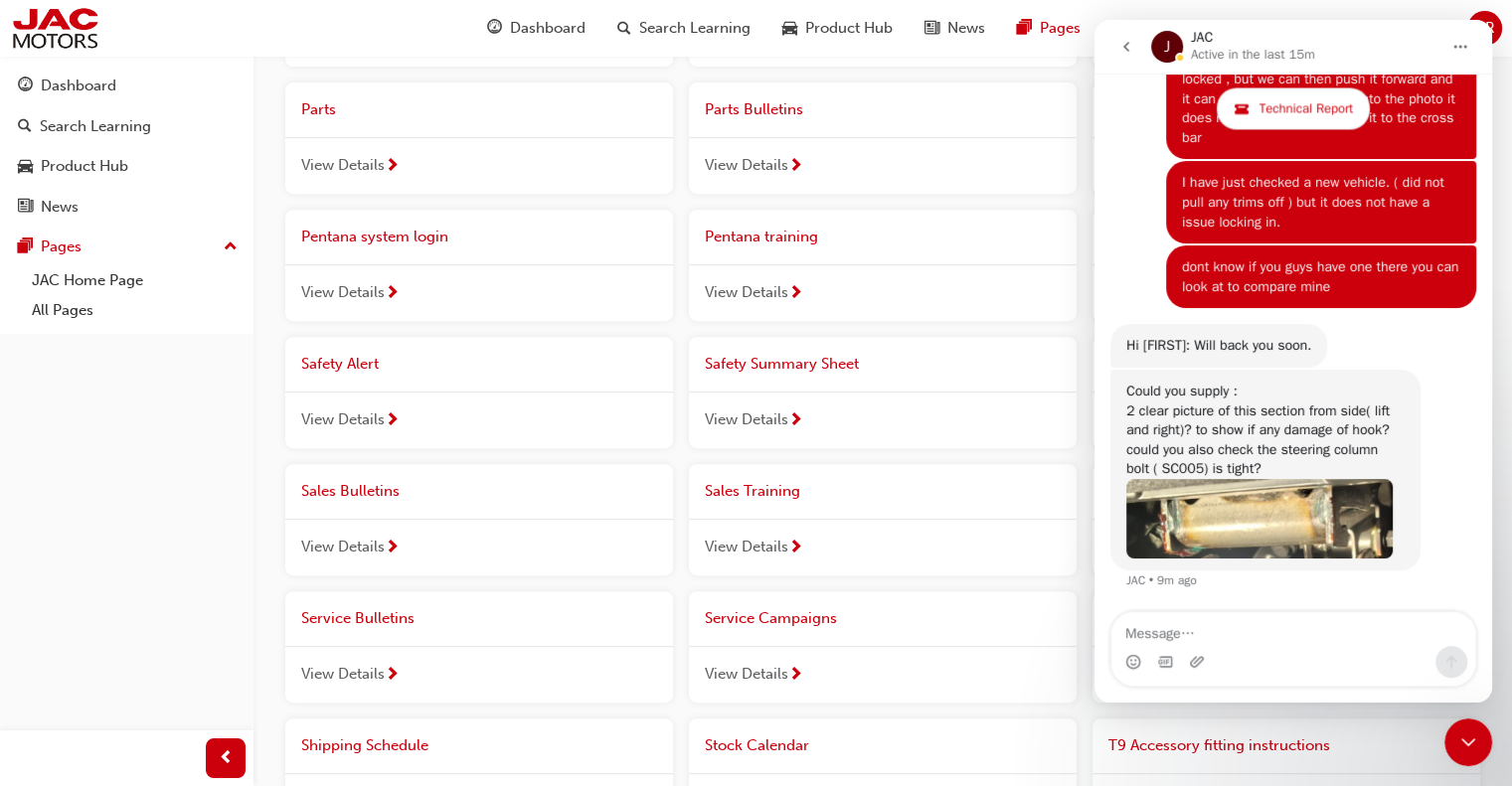 scroll, scrollTop: 898, scrollLeft: 0, axis: vertical 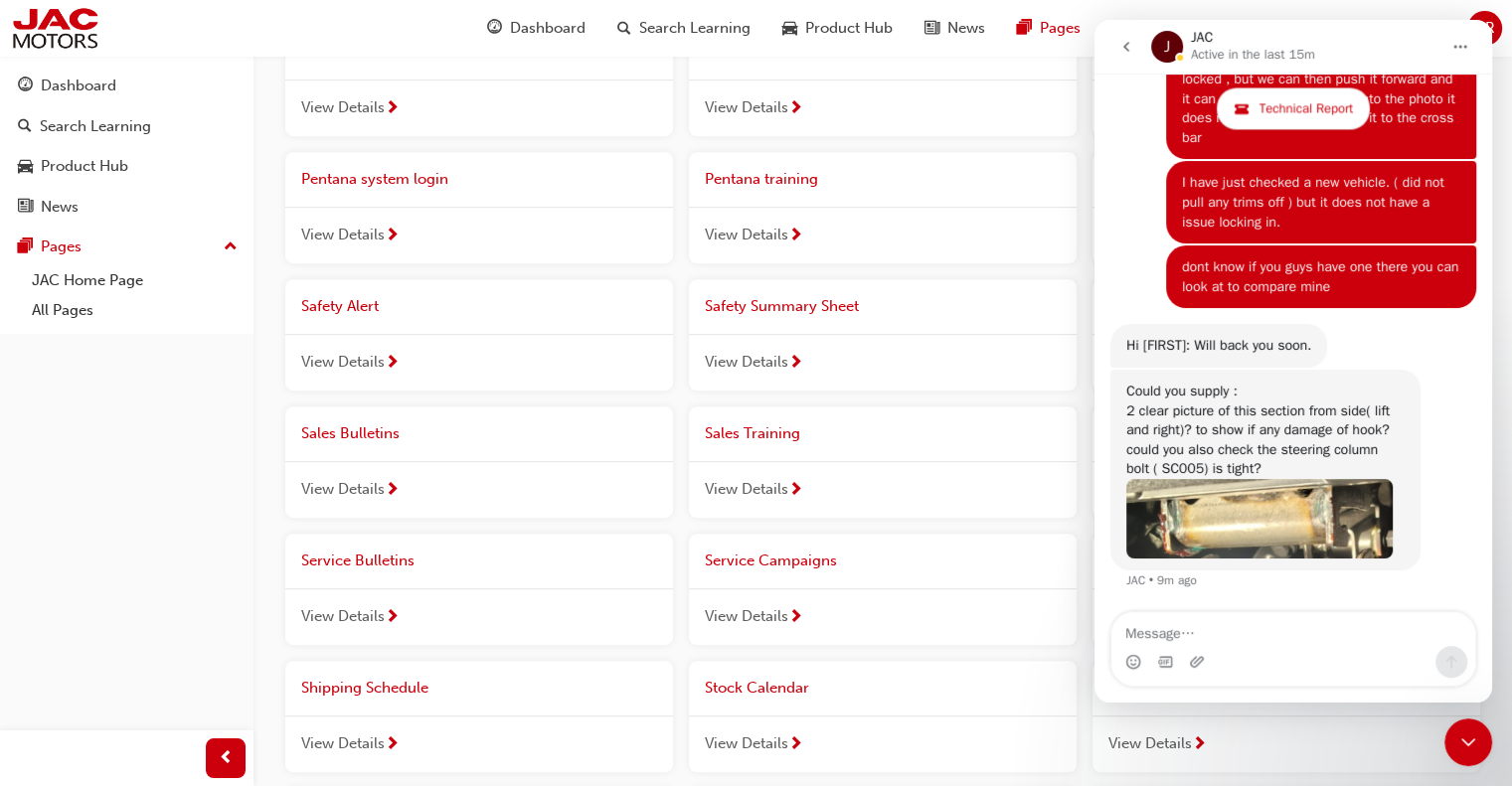 click 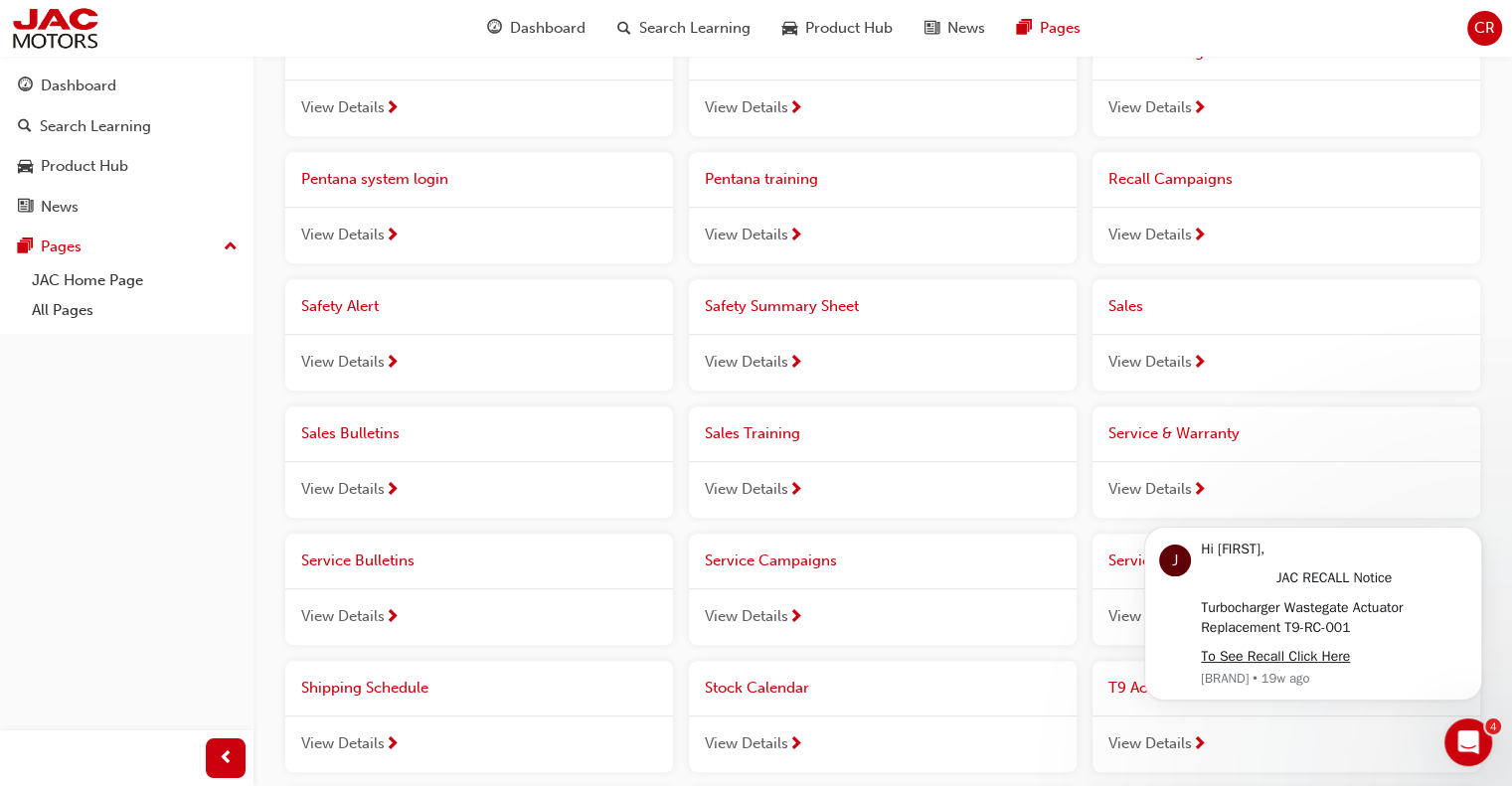scroll, scrollTop: 0, scrollLeft: 0, axis: both 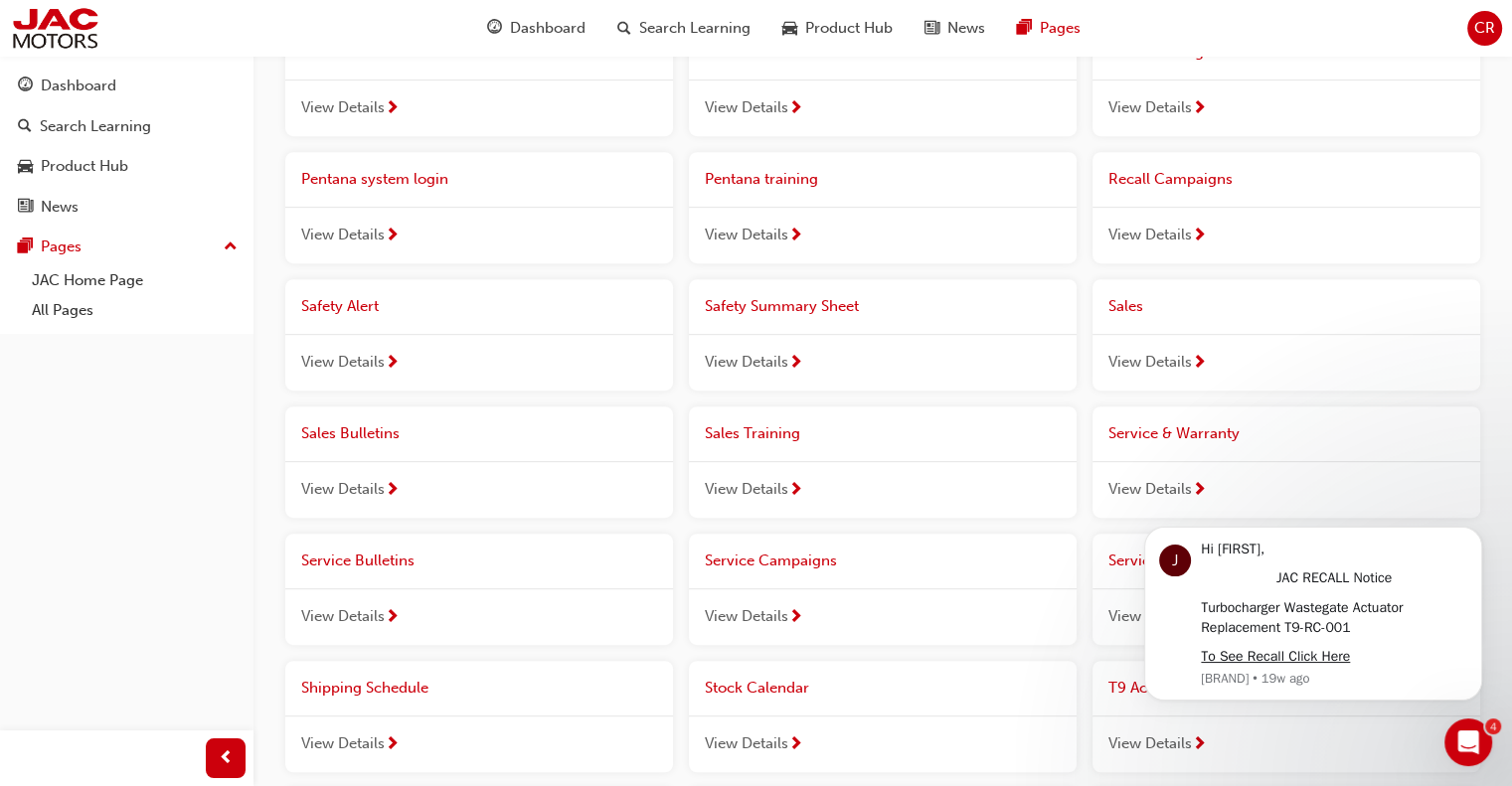 click on "View Details" at bounding box center [1150, 235] 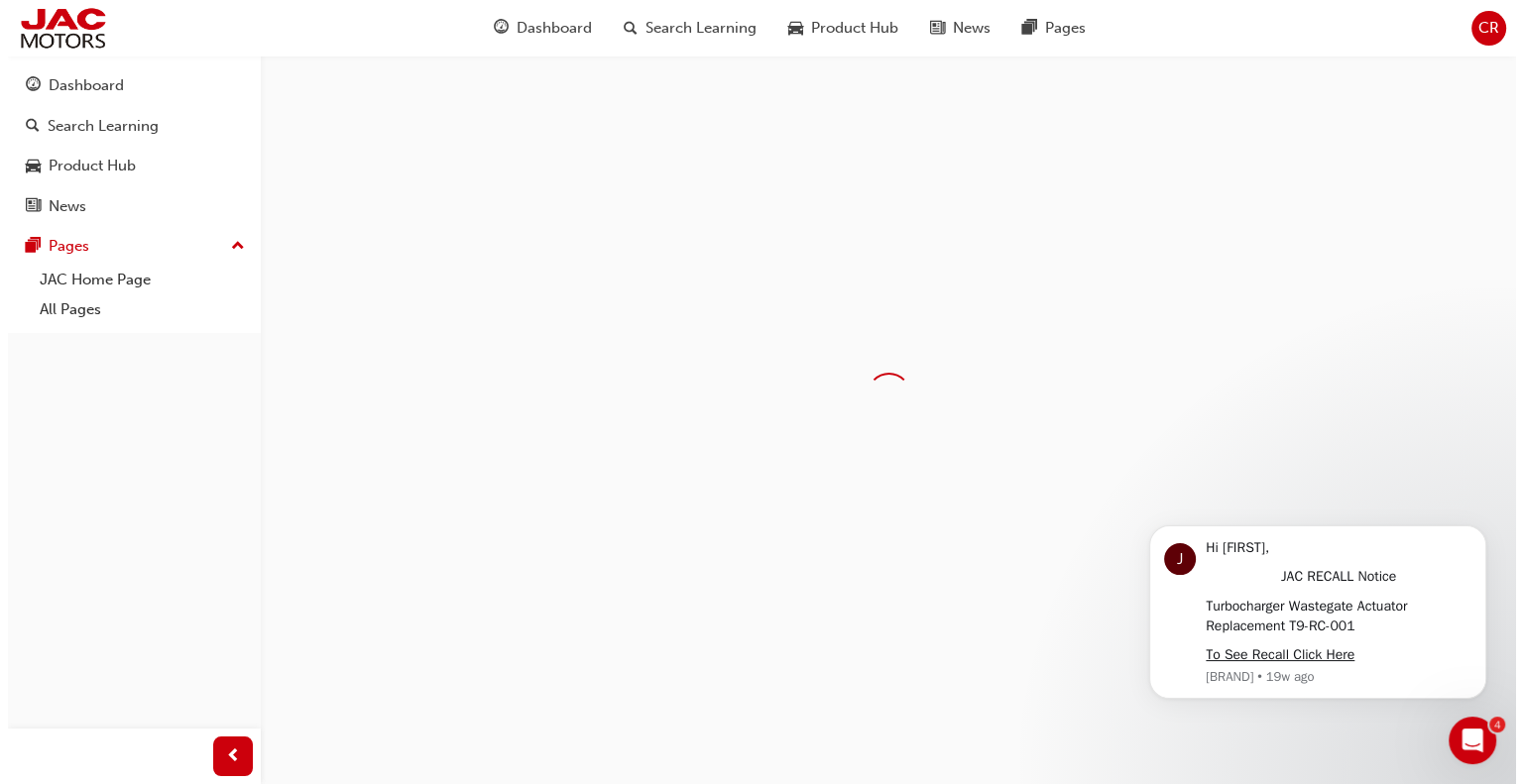scroll, scrollTop: 0, scrollLeft: 0, axis: both 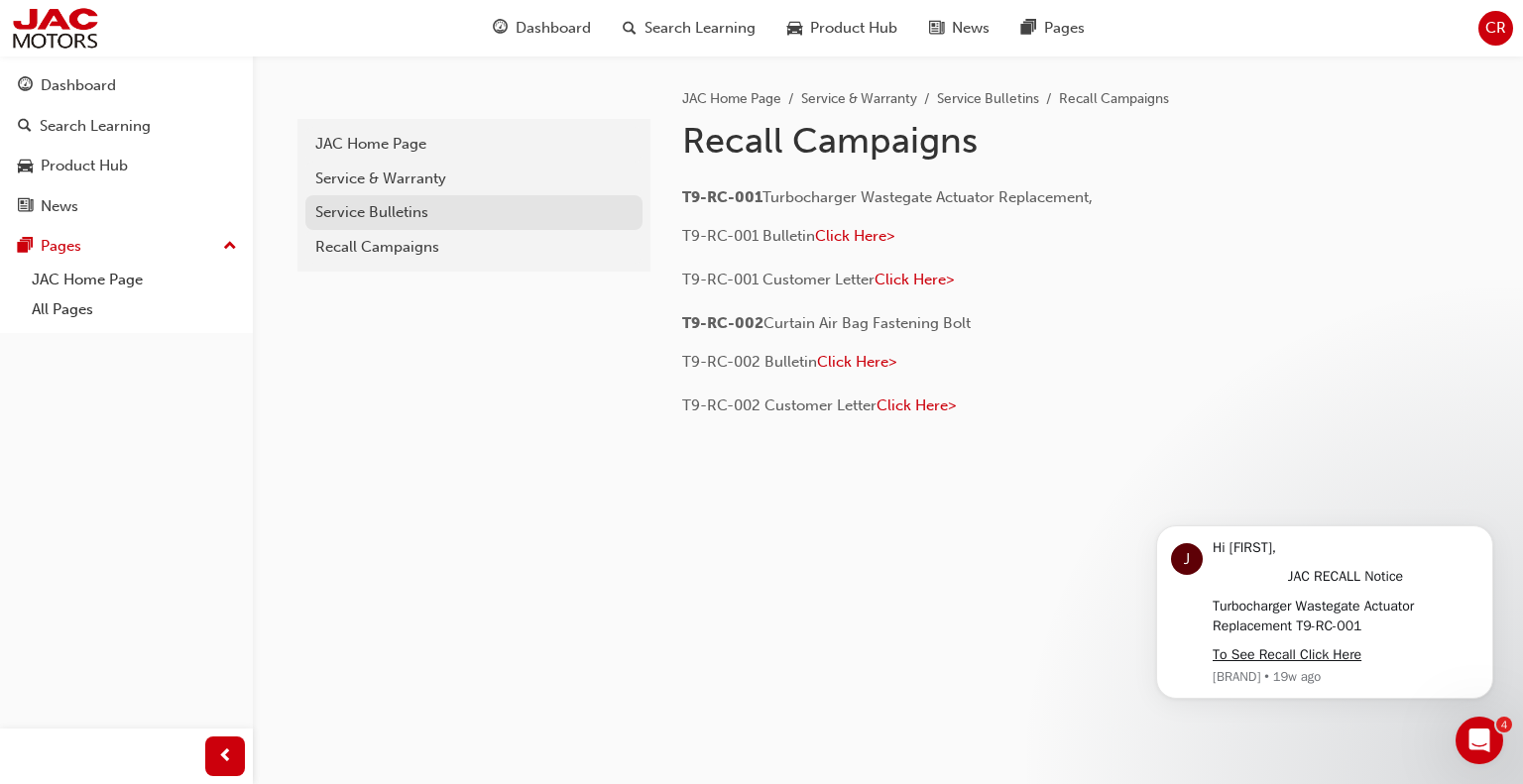 click on "Service Bulletins" at bounding box center (474, 212) 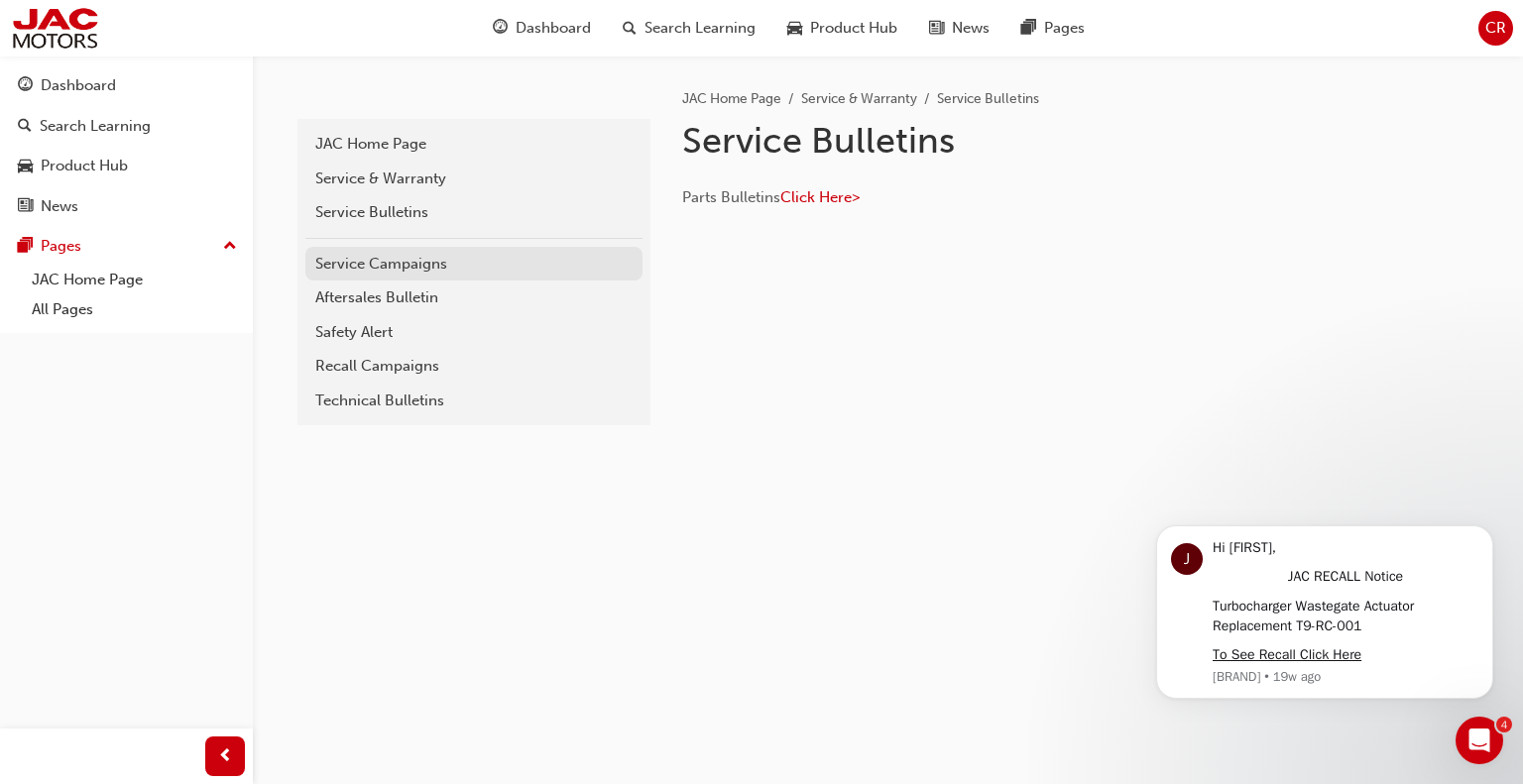 click on "Service Campaigns" at bounding box center (474, 264) 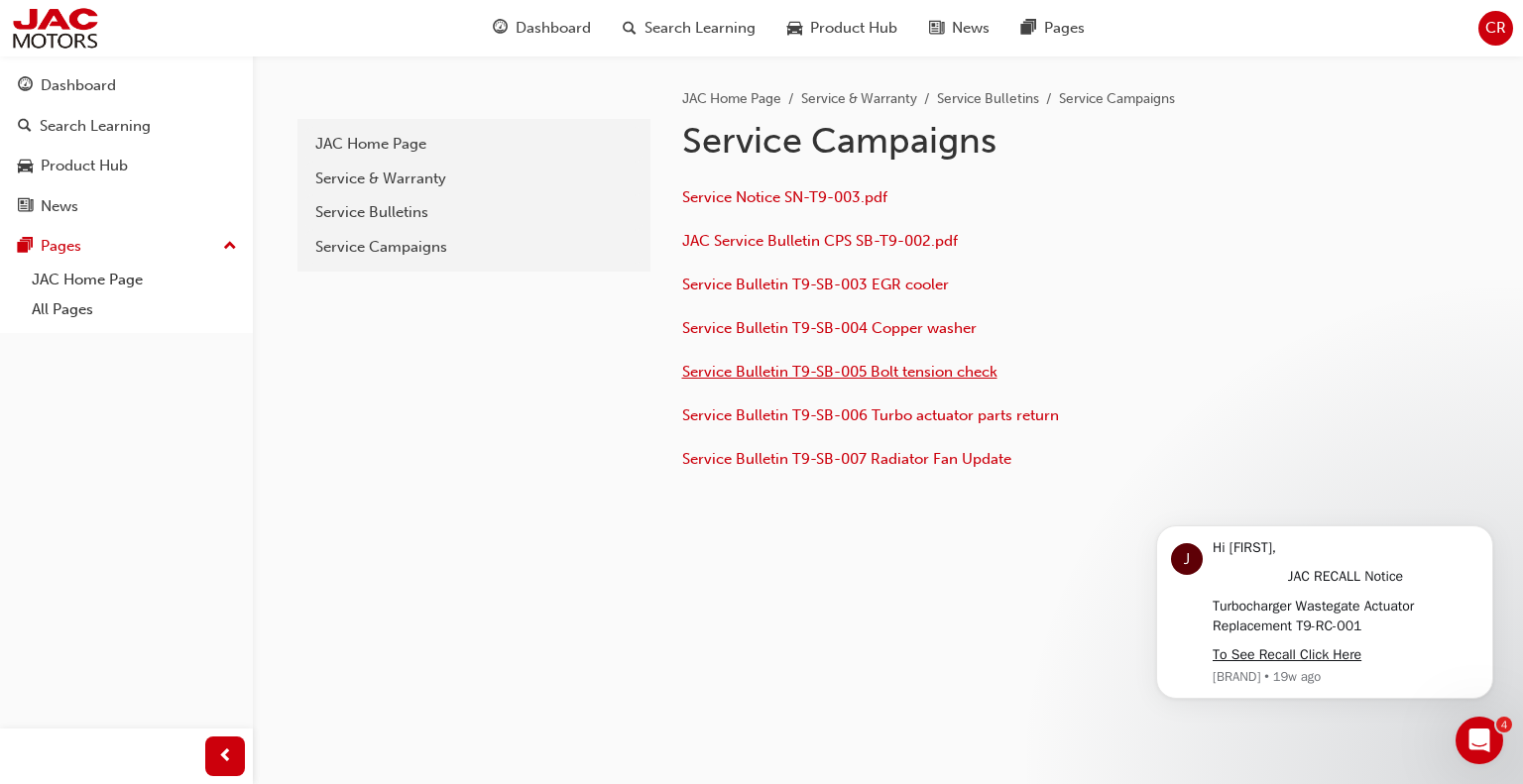 click on "Service Bulletin T9-SB-005 Bolt tension check" at bounding box center [840, 372] 